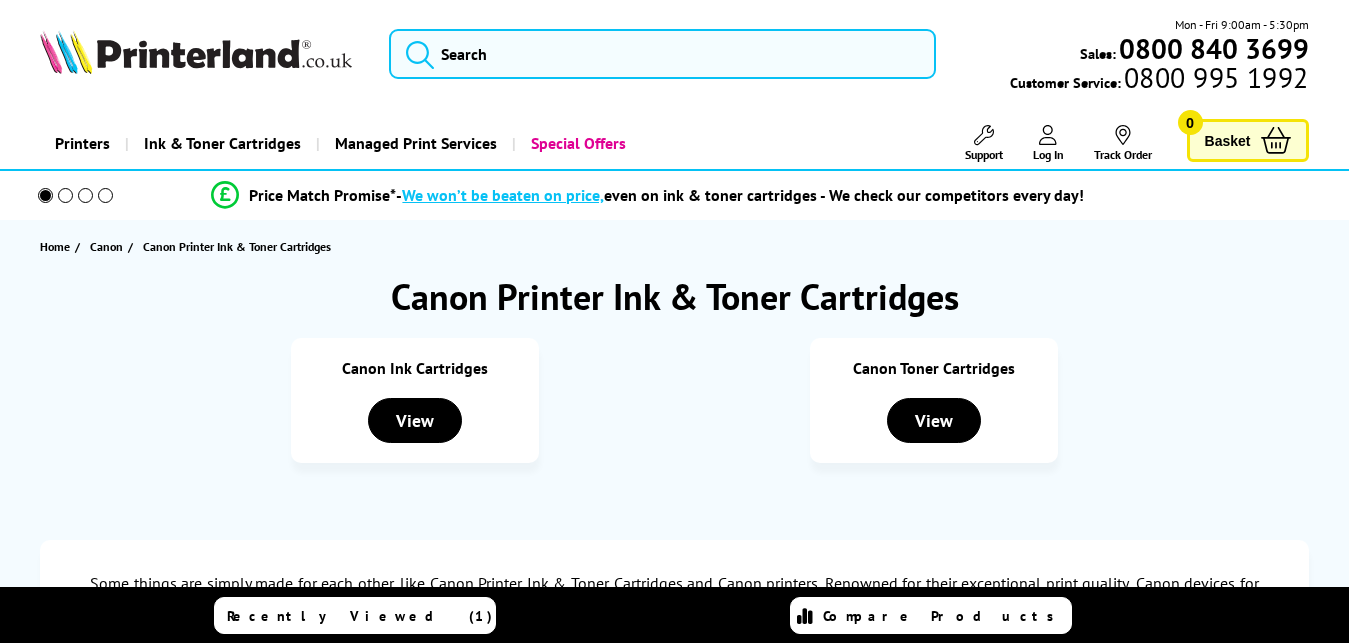 scroll, scrollTop: 0, scrollLeft: 0, axis: both 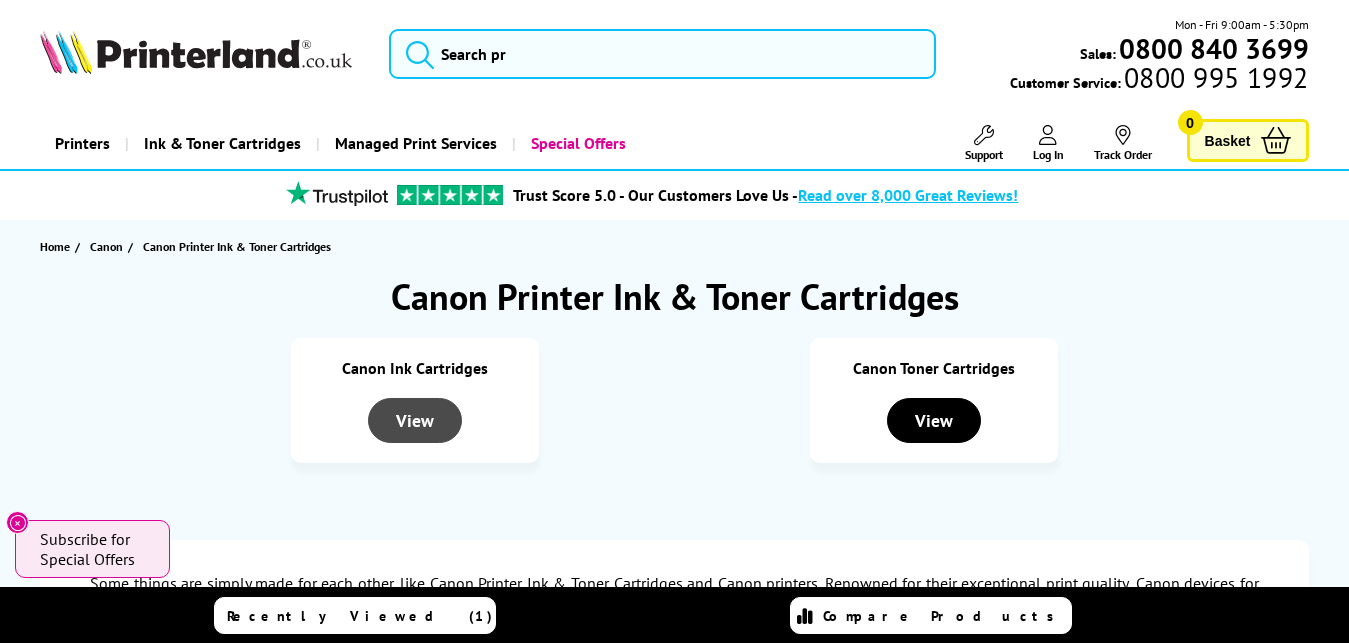 click on "View" at bounding box center [415, 420] 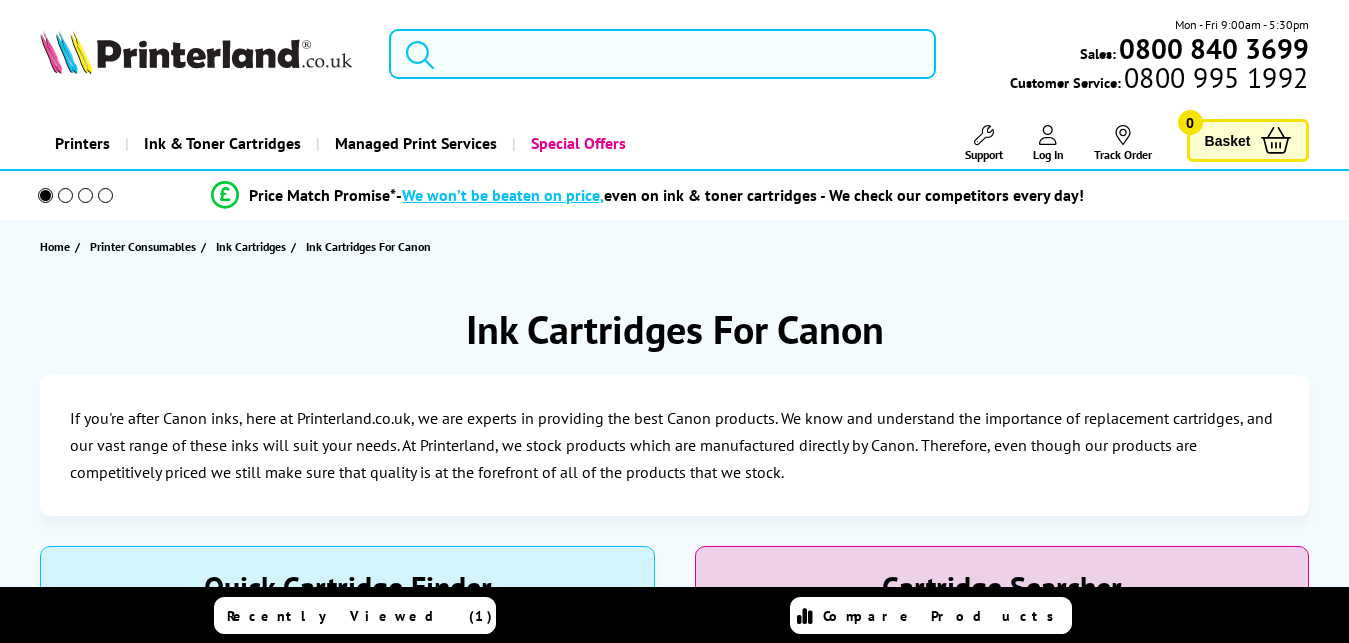 scroll, scrollTop: 0, scrollLeft: 0, axis: both 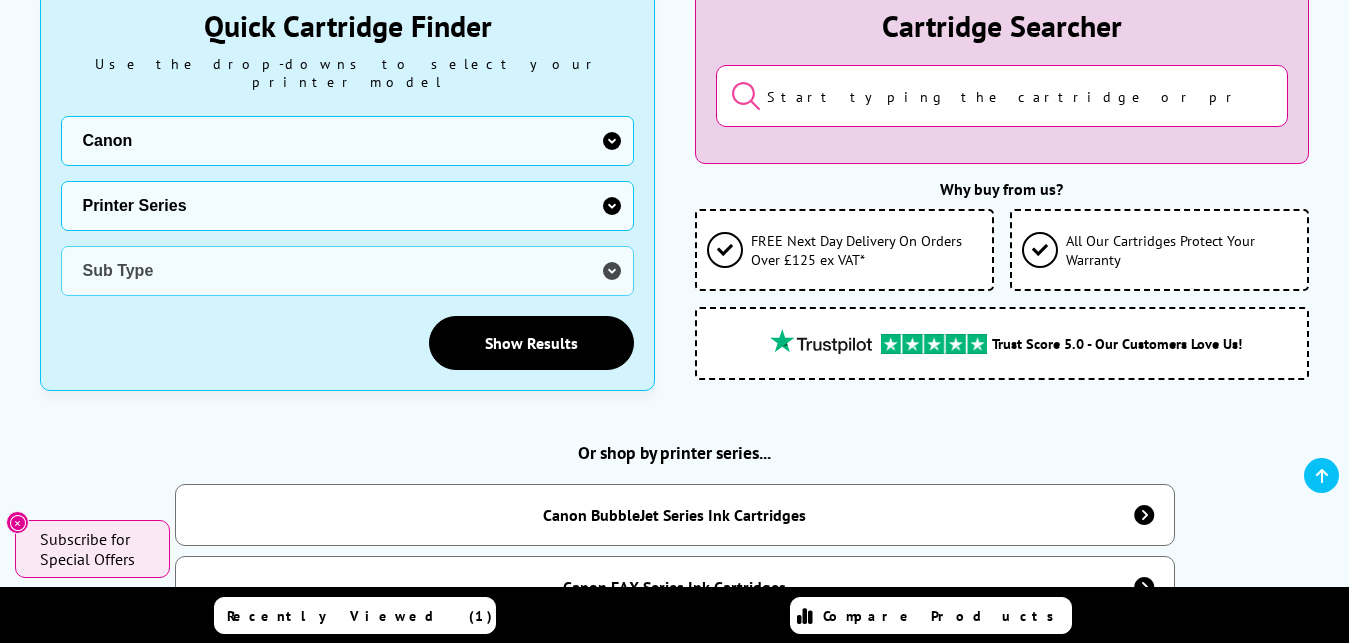 click on "Manufacturer
Brother
Canon
Cubify
Dell
Dymo
Epson
HP
Kodak
Konica Minolta
Kyocera
Lexmark
OKI
Panasonic
Pantum
Pitney Bowes
Ricoh
Sagem
Samsung
Sharp
Tally
Xerox
Zebra" at bounding box center (347, 141) 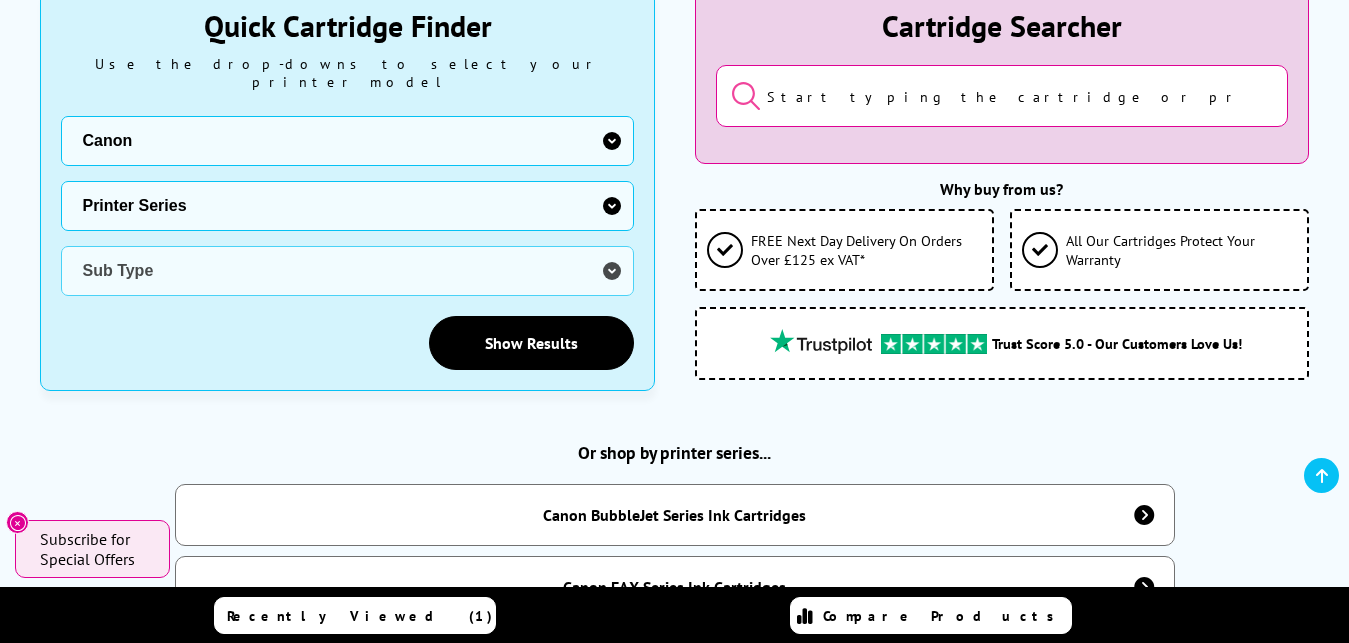 click on "Printer Series
BubbleJet Series
FAX Series
imagePROGRAF Series
MAXIFY Series
MultiPASS Series
PIXMA Pro Series
PIXMA Series
Pixus Series
SELPHY Series
SmartBase Series
WG Series
CFX Series
CLC Series
Copier
Fax Series
ImageCLASS
ImagePRESS
imageRUNNER Series
i-SENSYS Series
LaserBase Series
LaserClass
LBP Series
NP Series
P Series
PC Series
Smartbase Series" at bounding box center (347, 206) 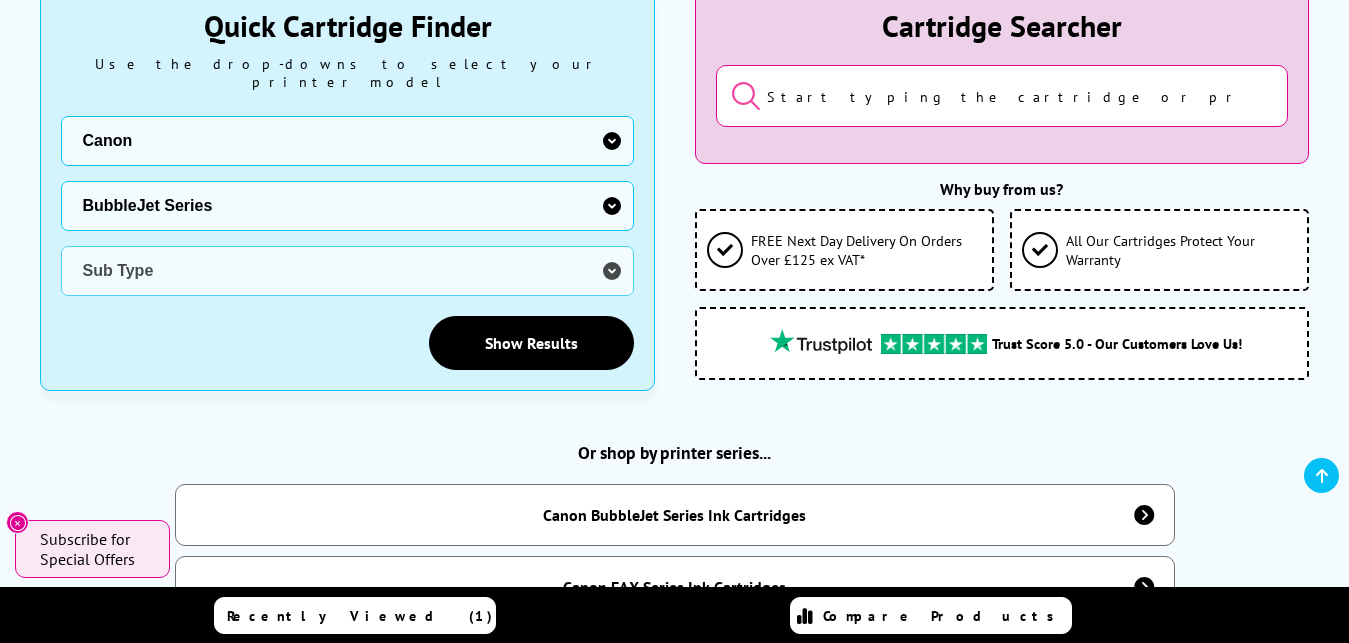 click on "BubbleJet Series" at bounding box center (0, 0) 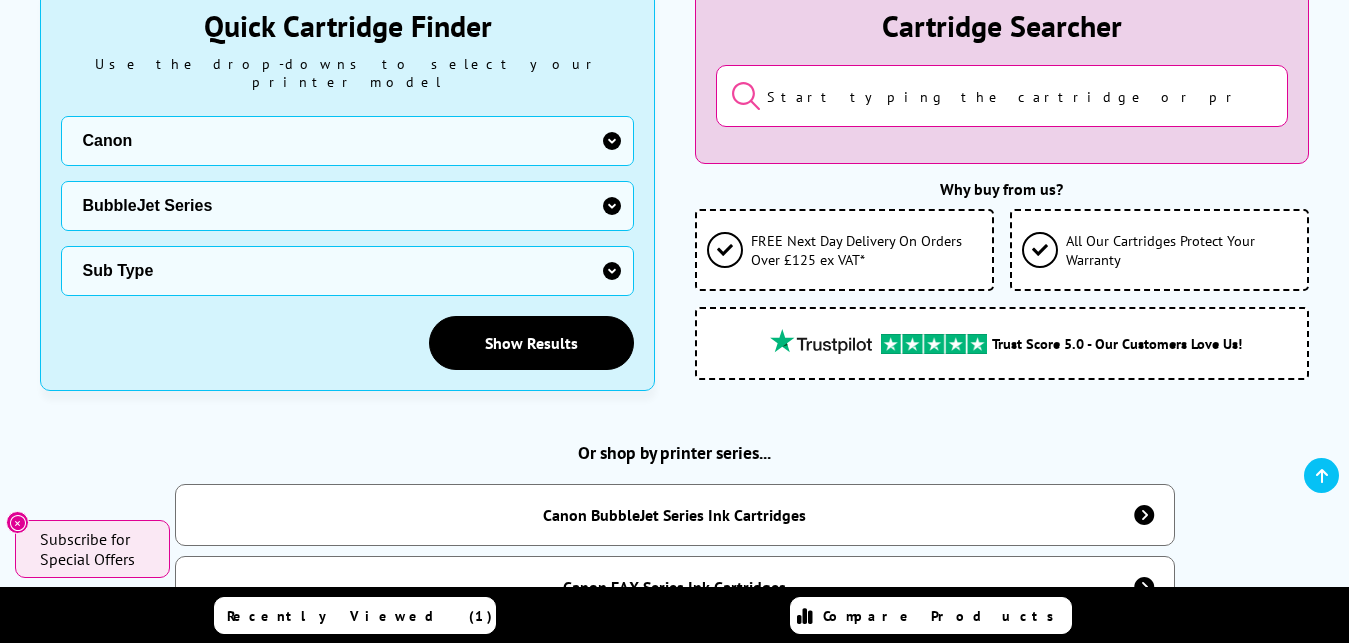 click on "Printer Series
BubbleJet Series
FAX Series
imagePROGRAF Series
MAXIFY Series
MultiPASS Series
PIXMA Pro Series
PIXMA Series
Pixus Series
SELPHY Series
SmartBase Series
WG Series
CFX Series
CLC Series
Copier
Fax Series
ImageCLASS
ImagePRESS
imageRUNNER Series
i-SENSYS Series
LaserBase Series
LaserClass
LBP Series
NP Series
P Series
PC Series
Smartbase Series" at bounding box center (347, 206) 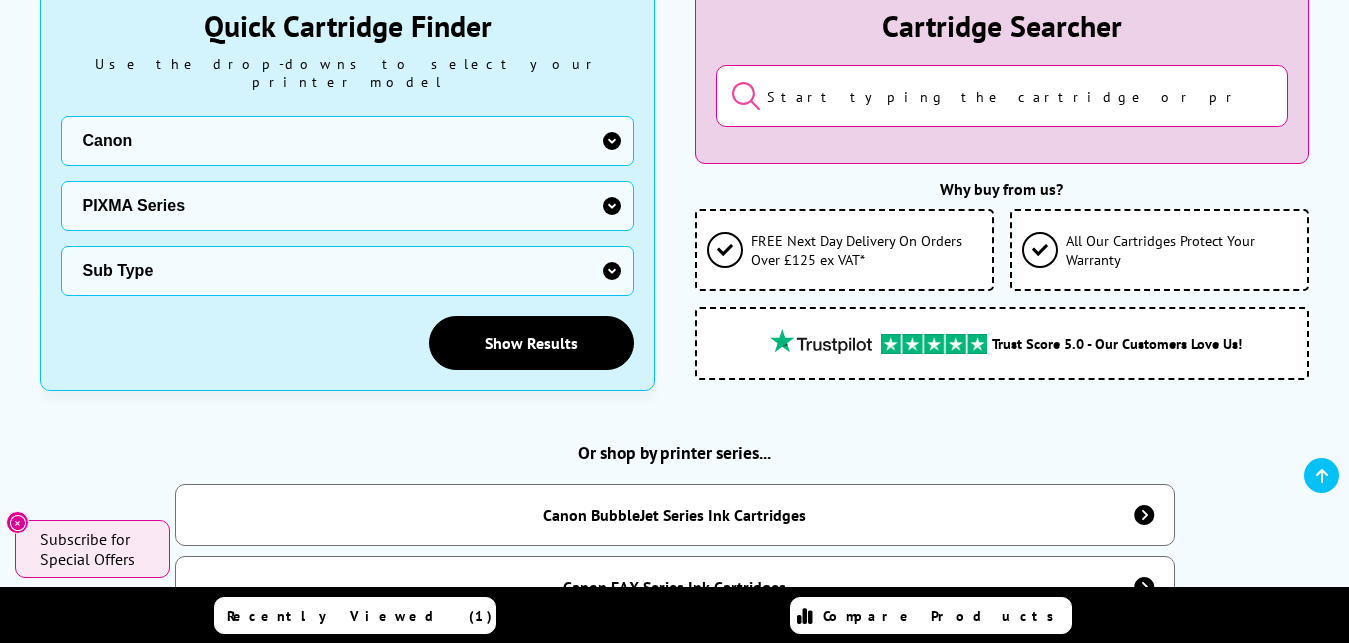 click on "PIXMA Series" at bounding box center (0, 0) 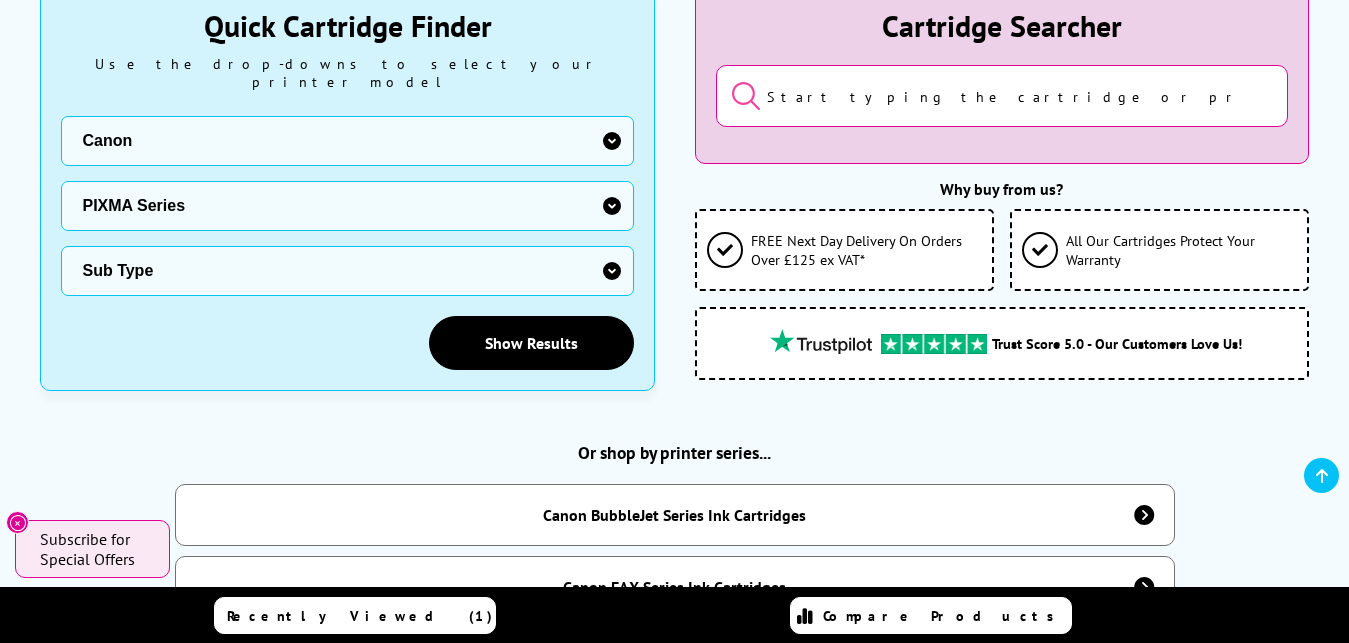 click on "Sub Type Canon PIXMA G1400 Inkjet Printer Ink Bottles Canon PIXMA G1500 Inkjet Printer Ink Bottles Canon PIXMA G1501 Inkjet Printer Ink Bottles Canon PIXMA G1510 Inkjet Printer Ink Bottles Canon PIXMA G1520 Inkjet Printer Ink Bottles Canon PIXMA G1530 Inkjet Printer Ink Bottles Canon PIXMA G2400 Inkjet Printer Ink Bottles Canon PIXMA G2500 Inkjet Printer Ink Bottles Canon PIXMA G2501 Inkjet Printer Ink Bottles Canon PIXMA G2510 Multifunction Printer Ink Bottles Canon PIXMA G2520 Multifunction Printer Ink Bottles Canon PIXMA G2560 Multifunction Printer Ink Bottles Canon PIXMA G2570 Multifunction Printer Ink Bottles Canon PIXMA G3400 Inkjet Printer Ink Bottles Canon PIXMA G3500 Inkjet Printer Ink Bottles Canon PIXMA G3501 Multifunction Printer Ink Bottles Canon PIXMA G3510 Multifunction Printer Ink Bottles Canon PIXMA G3560 Multifunction Printer Ink Bottles Canon PIXMA G3570 Multifunction Printer Ink Bottles Canon PIXMA G3571 Multifunction Printer Ink Bottles Canon PIXMA G3572 Multifunction Printer Ink Bottles" at bounding box center [347, 271] 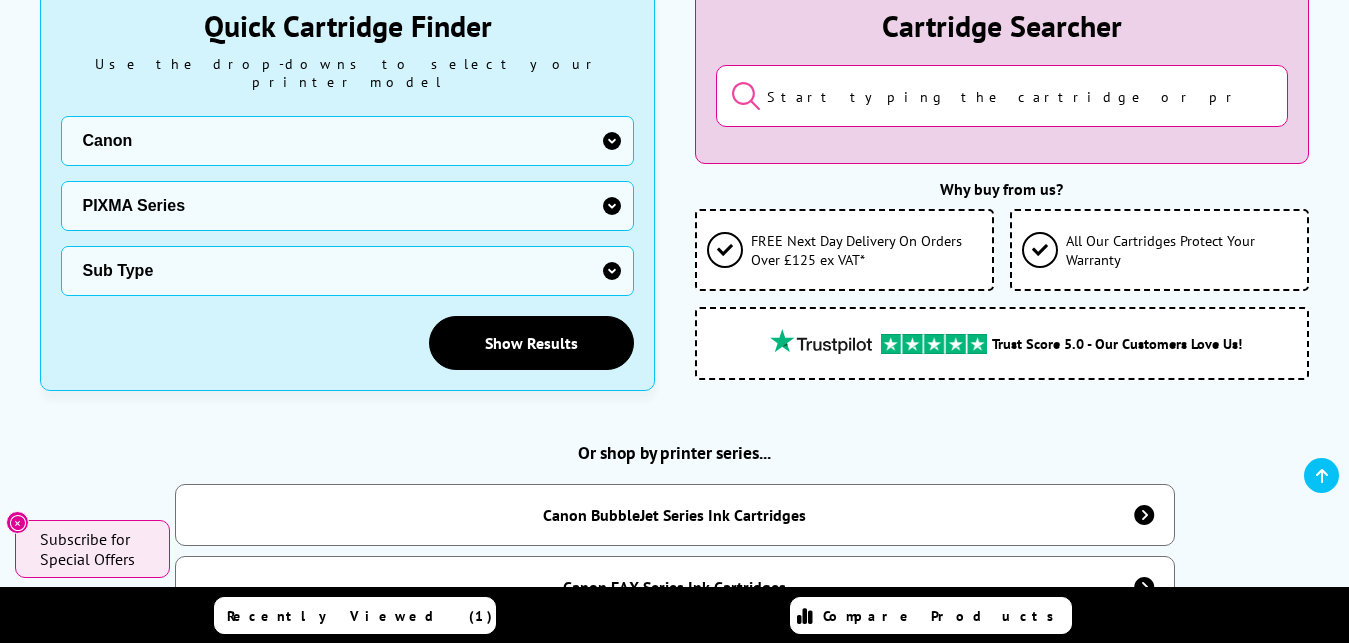 select on "38757" 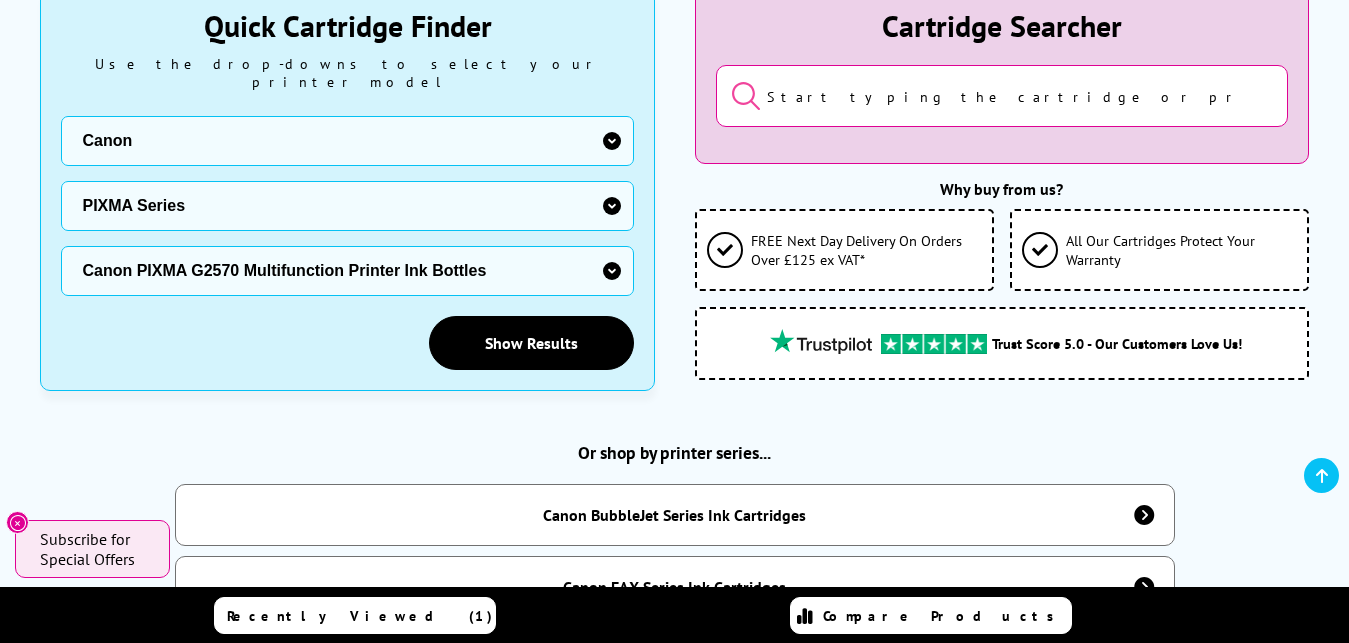 click on "Canon PIXMA G2570 Multifunction Printer Ink Bottles" at bounding box center [0, 0] 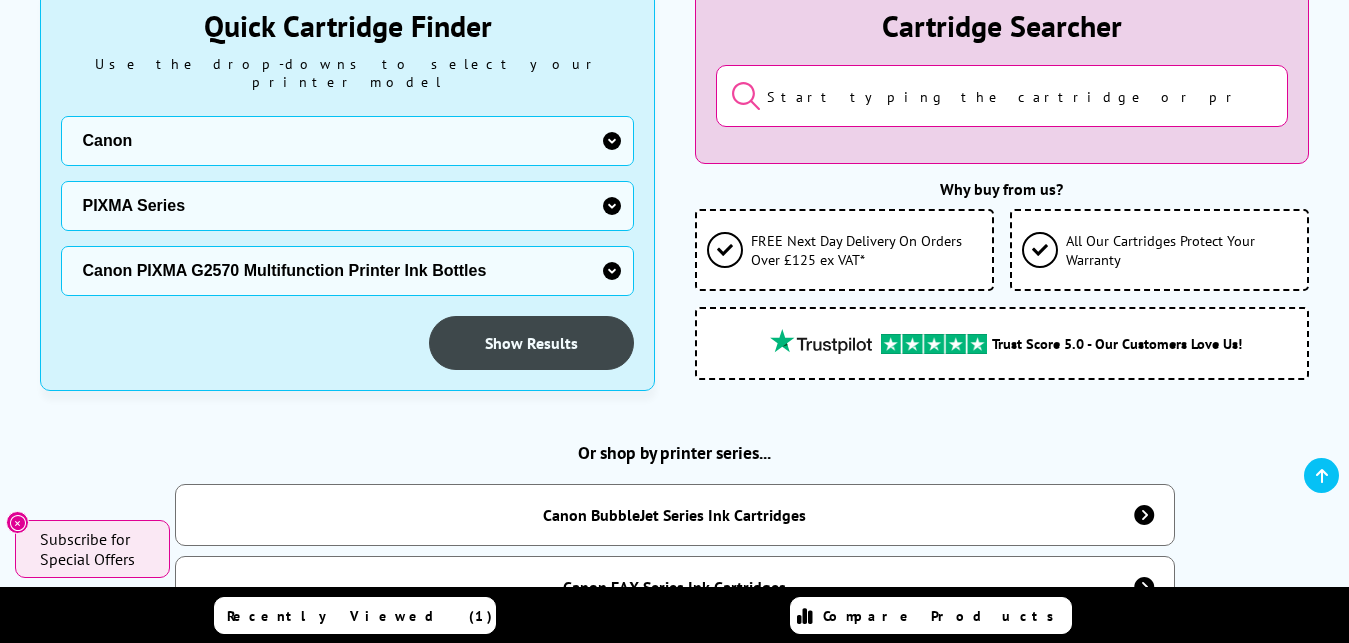 click on "Show Results" at bounding box center [531, 343] 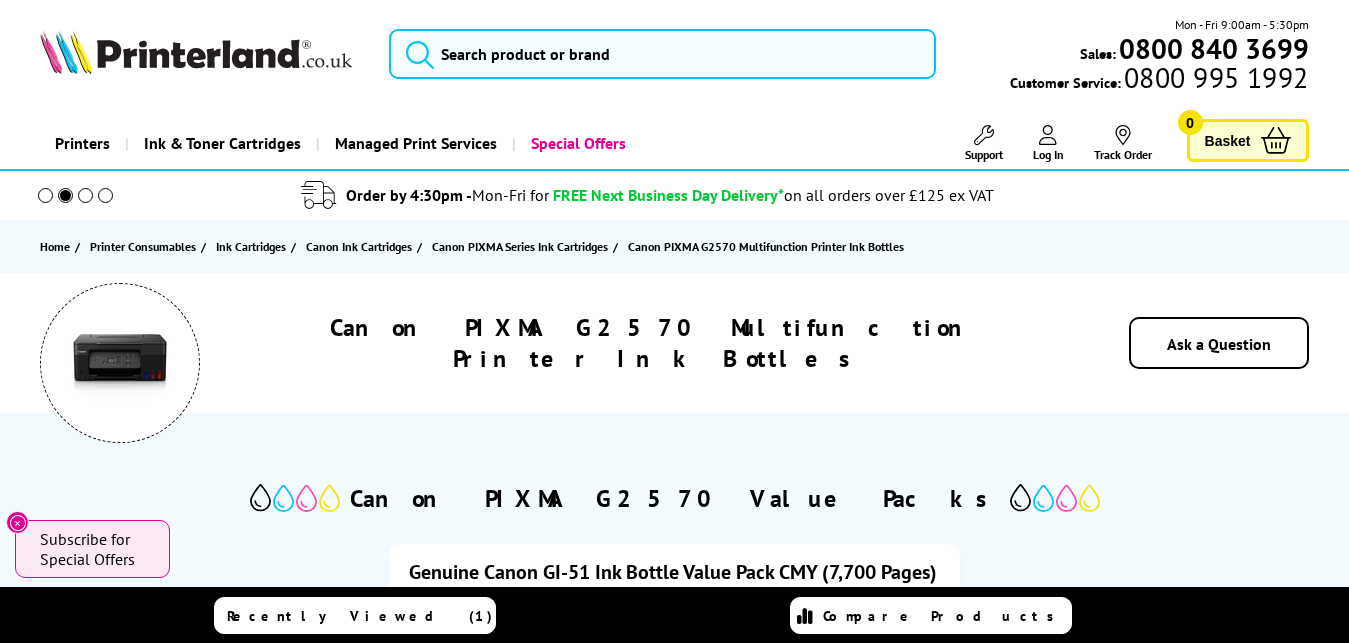 scroll, scrollTop: 0, scrollLeft: 0, axis: both 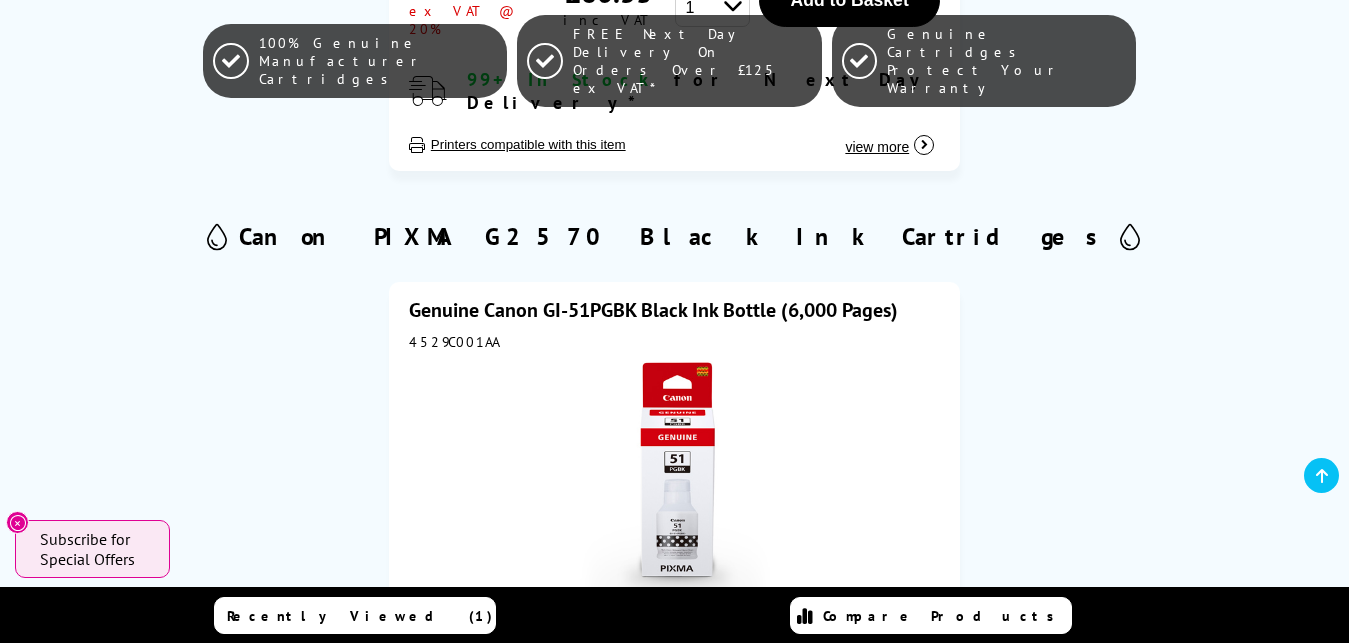 click on "Genuine Canon GI-51PGBK Black Ink Bottle (6,000 Pages)" at bounding box center (653, 310) 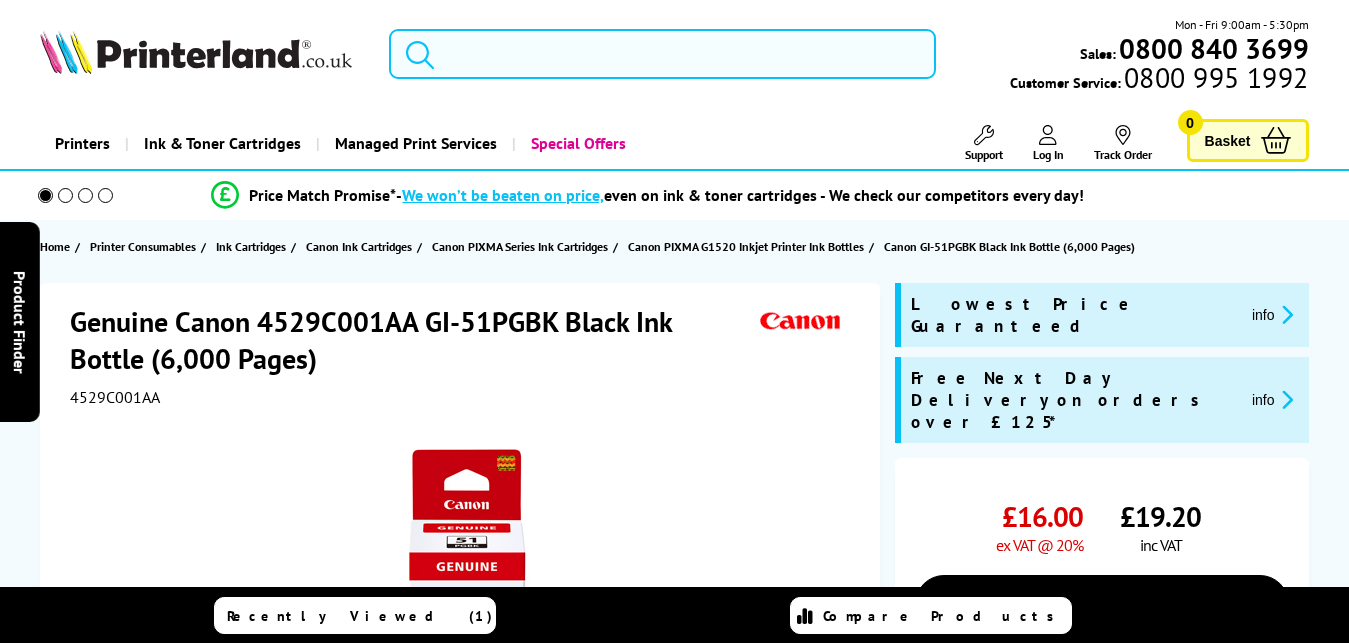 scroll, scrollTop: 0, scrollLeft: 0, axis: both 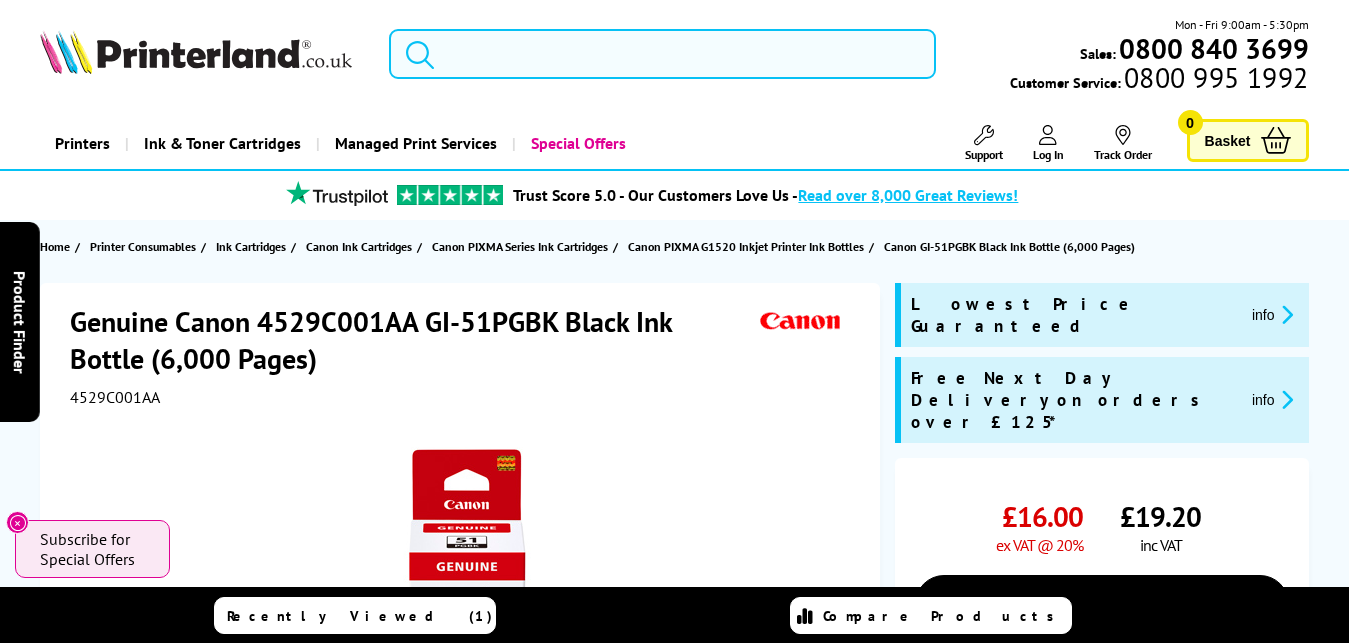 click at bounding box center (662, 54) 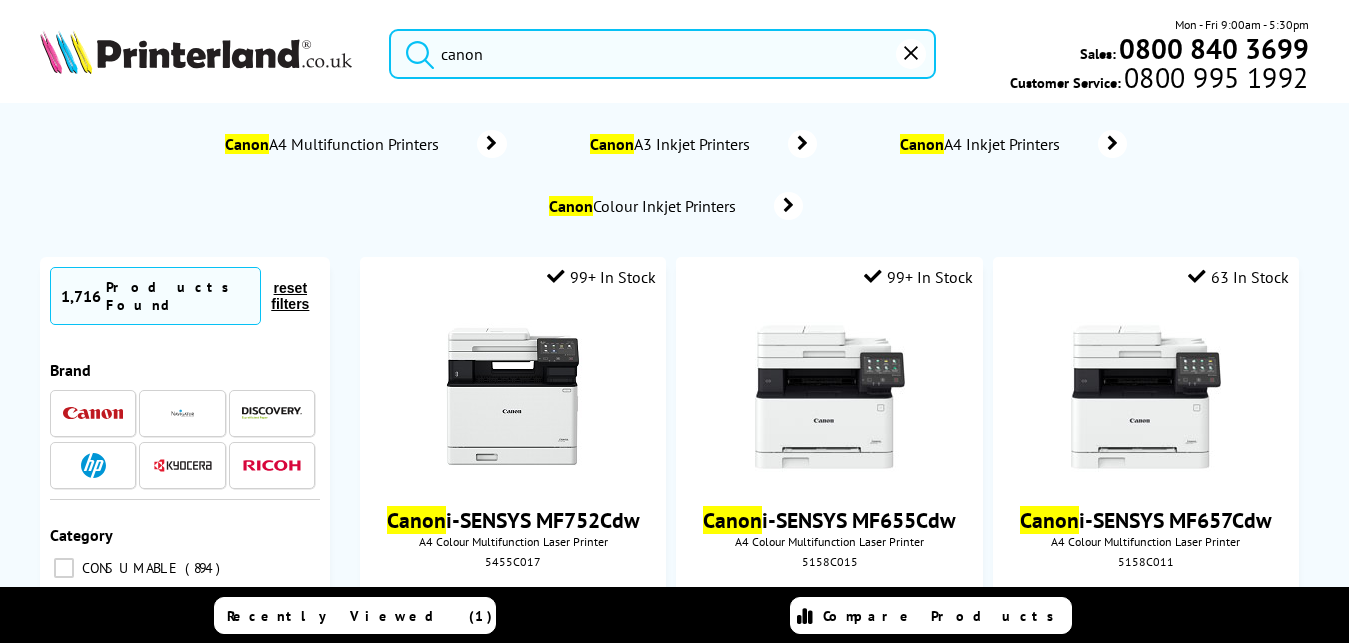 type on "canon" 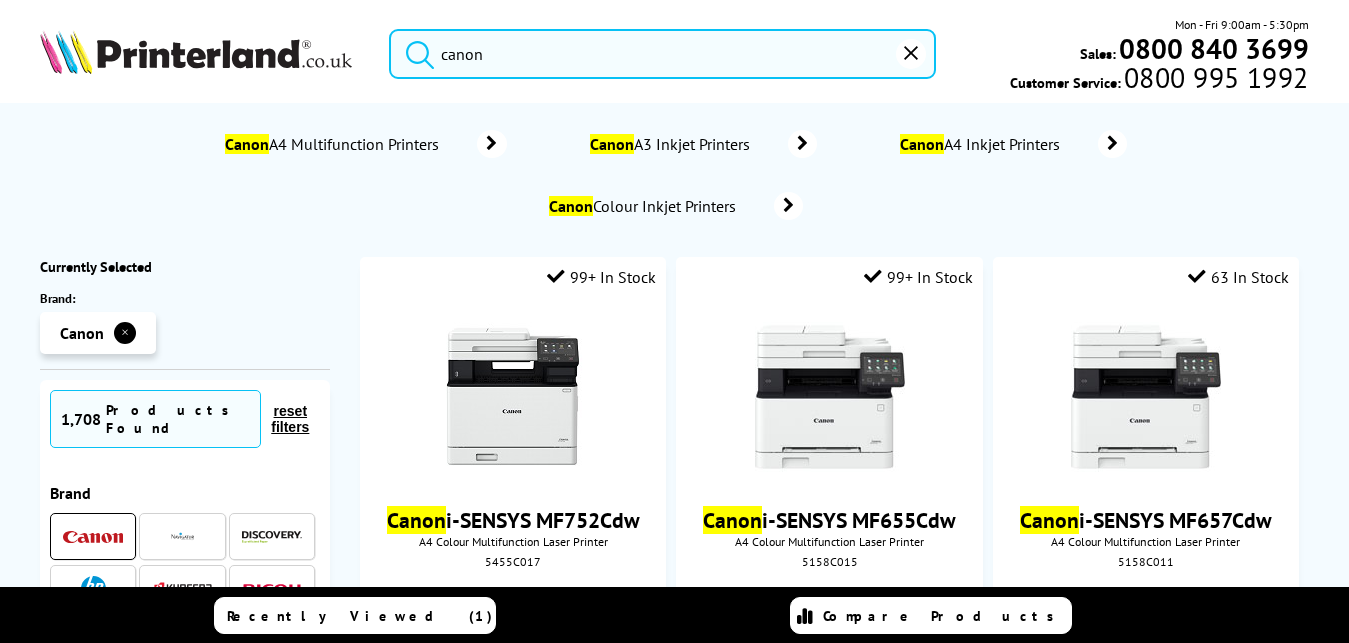click on "Canon  Colour Inkjet Printers" at bounding box center [645, 206] 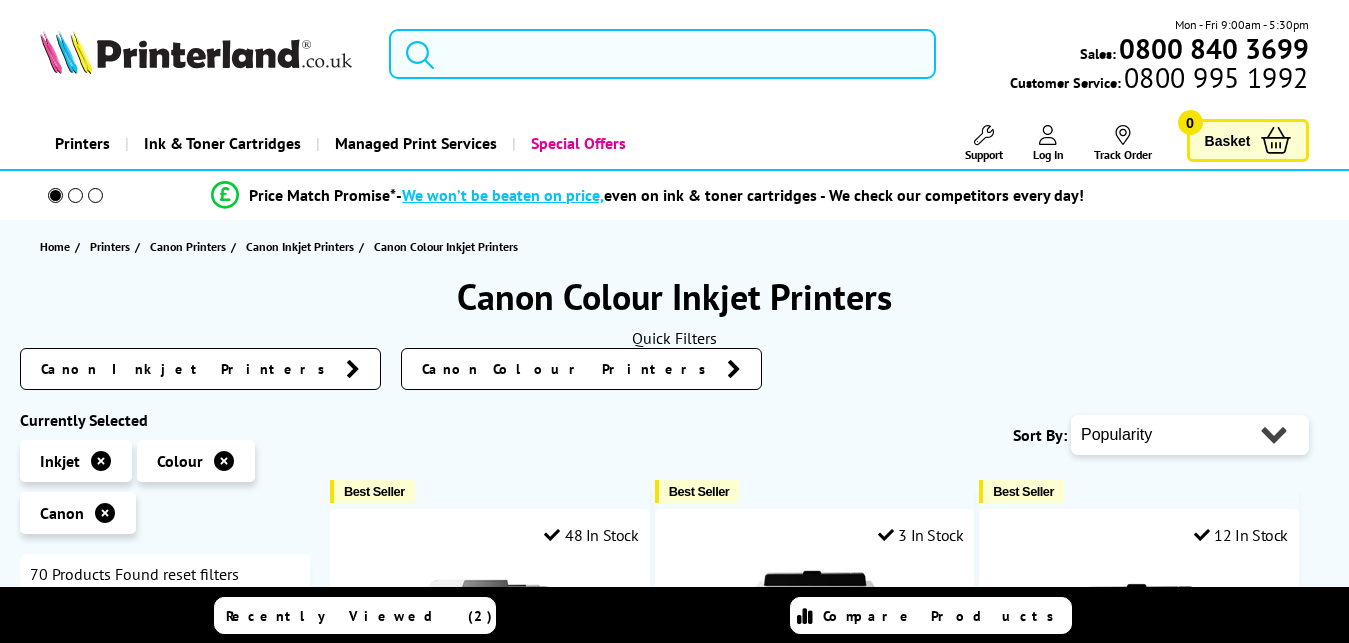 scroll, scrollTop: 0, scrollLeft: 0, axis: both 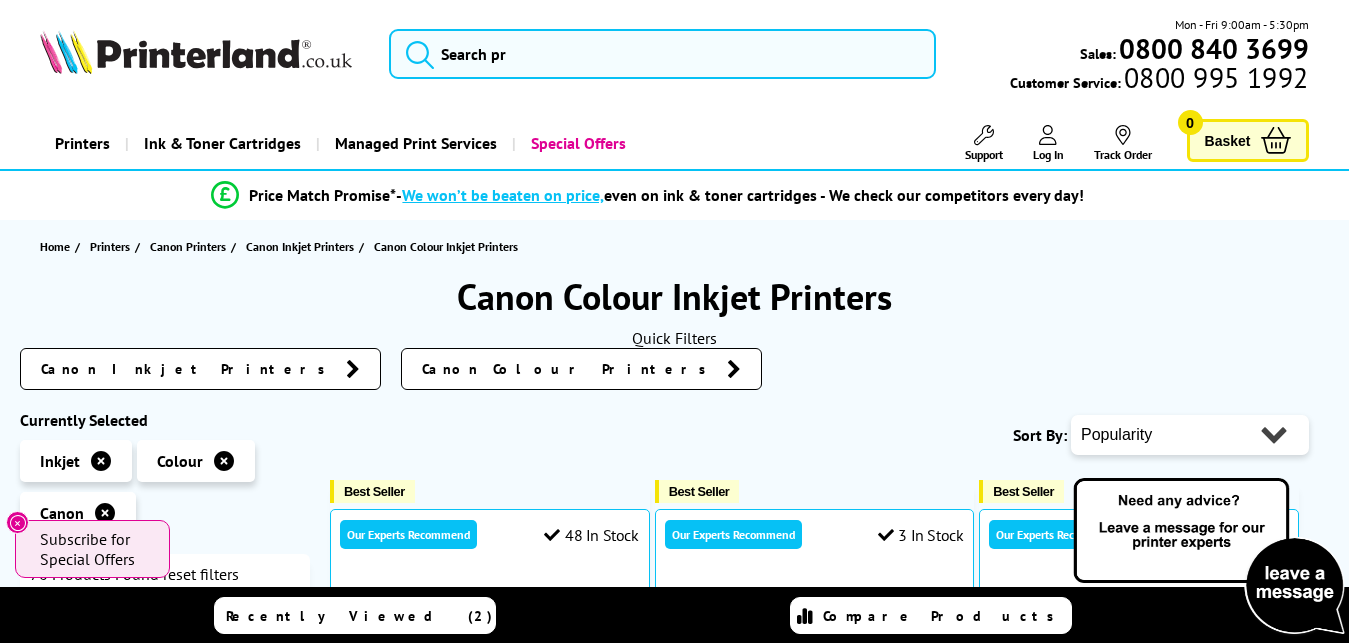 click on "Colour" at bounding box center (60, 461) 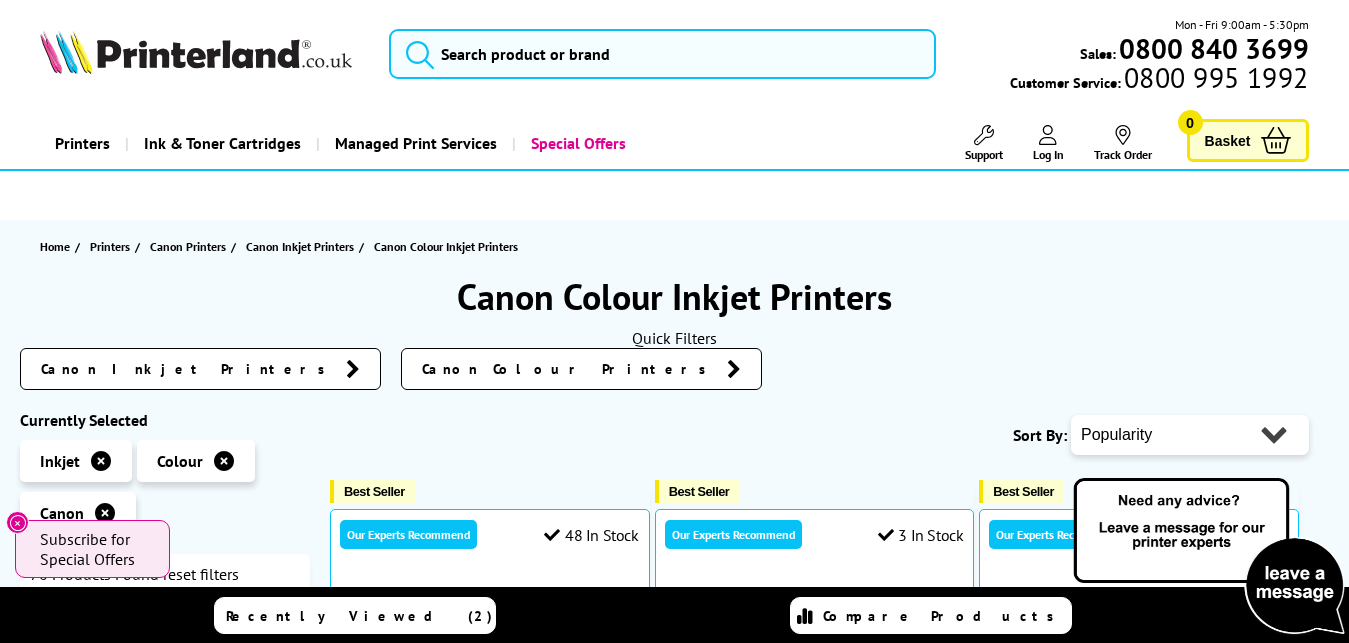 click at bounding box center [224, 461] 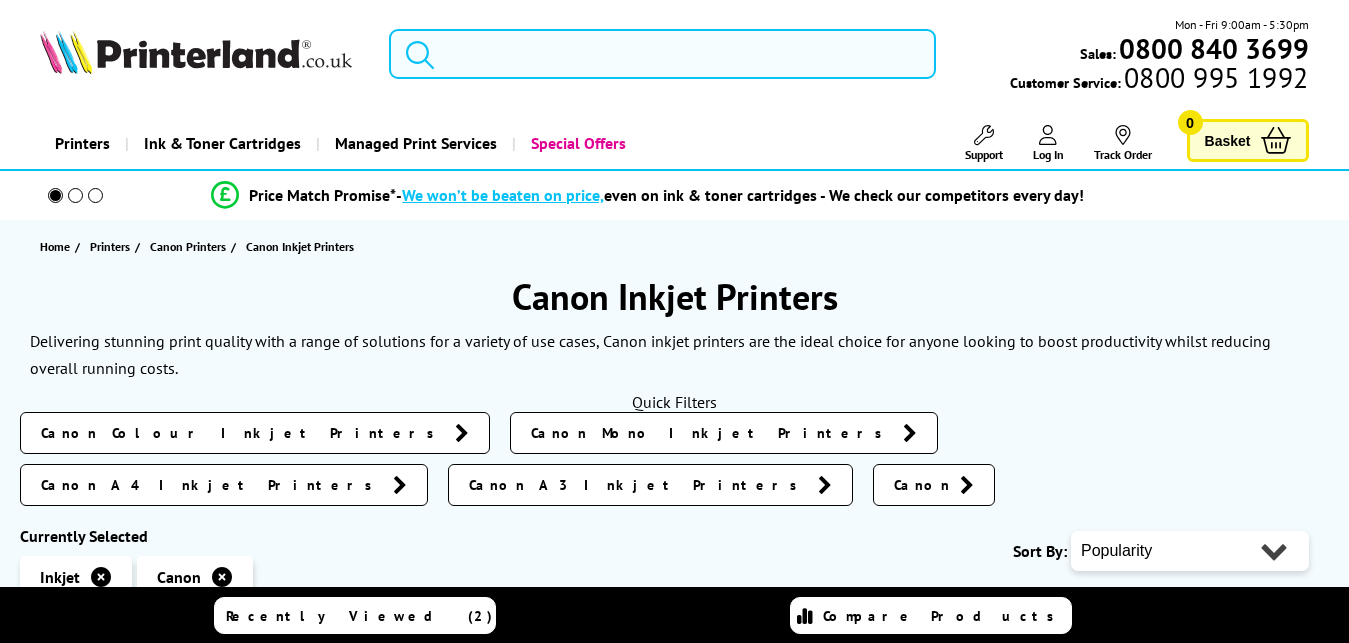scroll, scrollTop: 0, scrollLeft: 0, axis: both 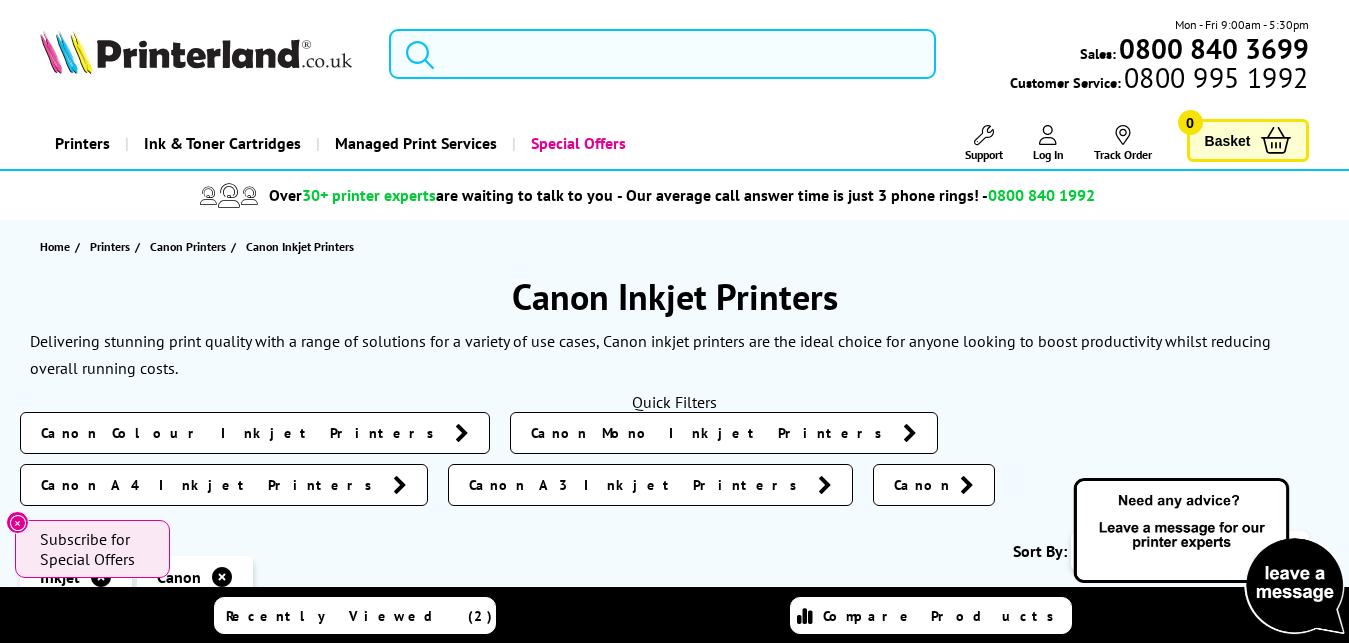 click on "Canon Mono Inkjet Printers" at bounding box center (712, 433) 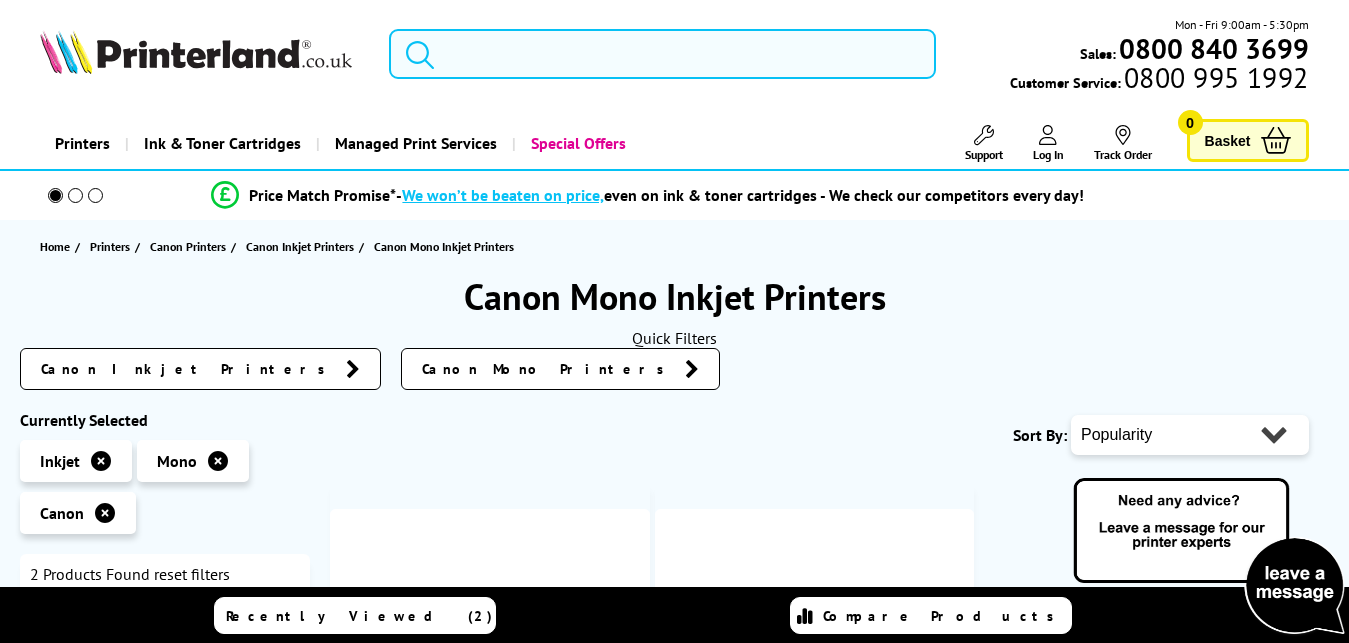 scroll, scrollTop: 0, scrollLeft: 0, axis: both 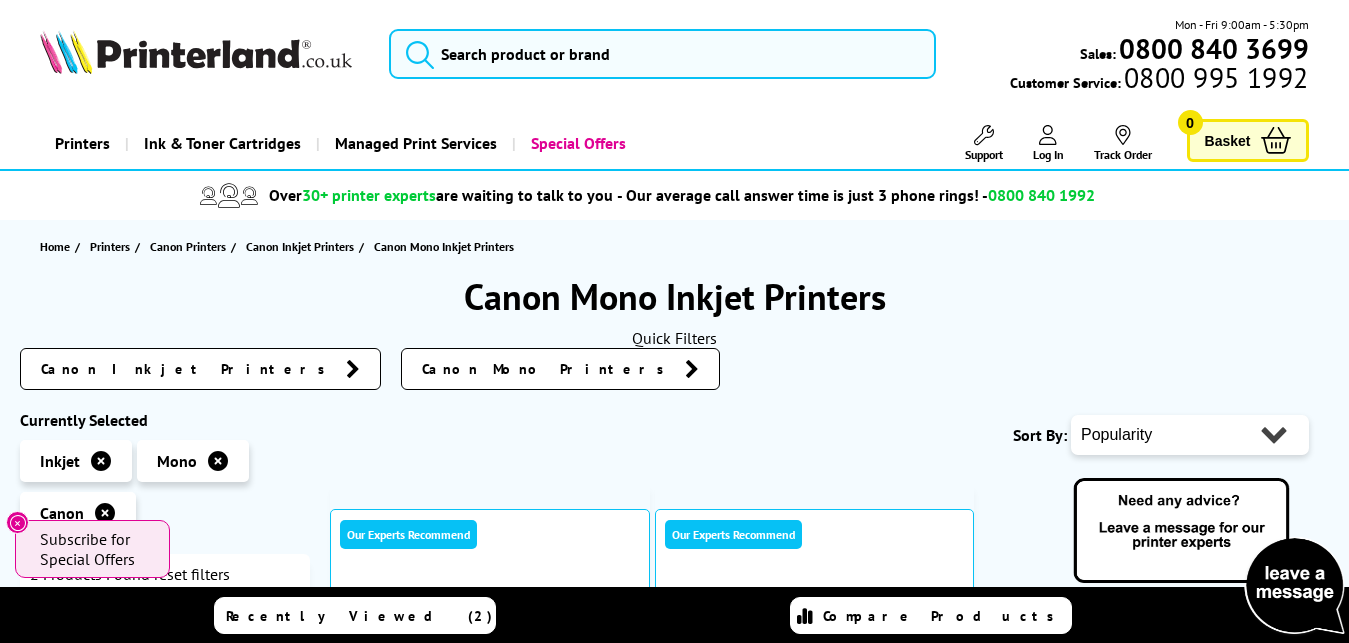 click on "Popularity
Rating
Price - Low to High
Price - High to Low
Running Costs - Low to High
Size - Small to Large" at bounding box center [1190, 435] 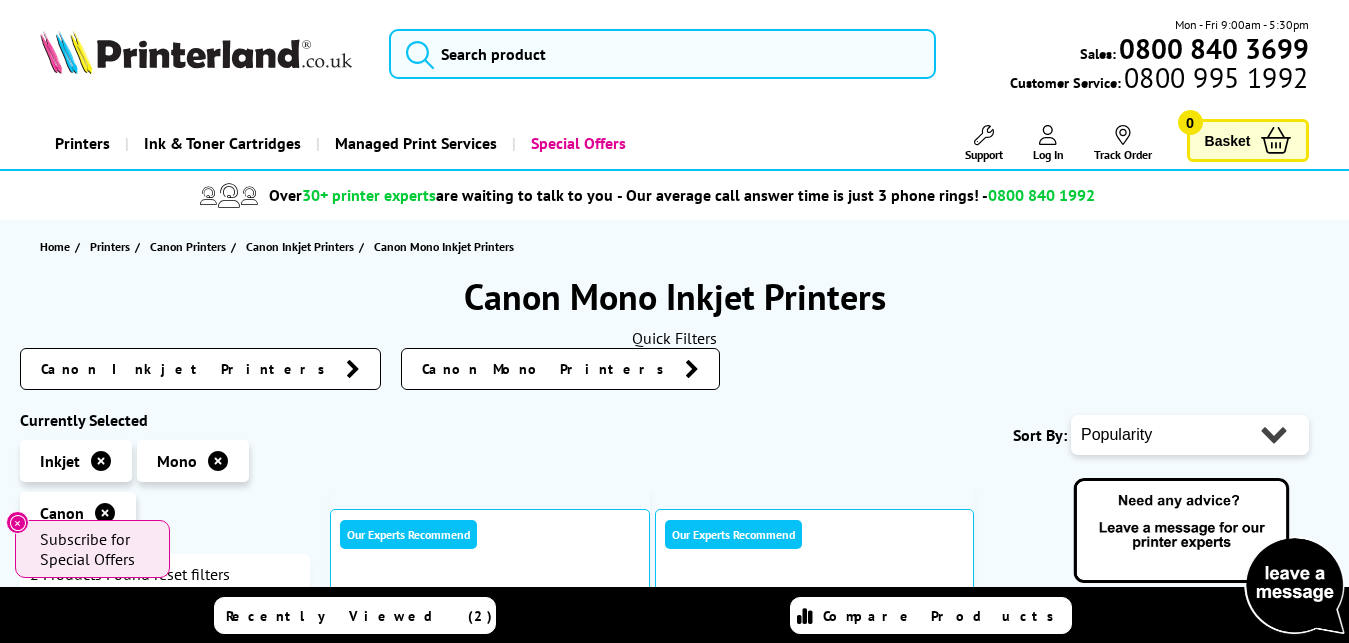 click on "Popularity
Rating
Price - Low to High
Price - High to Low
Running Costs - Low to High
Size - Small to Large" at bounding box center [1190, 435] 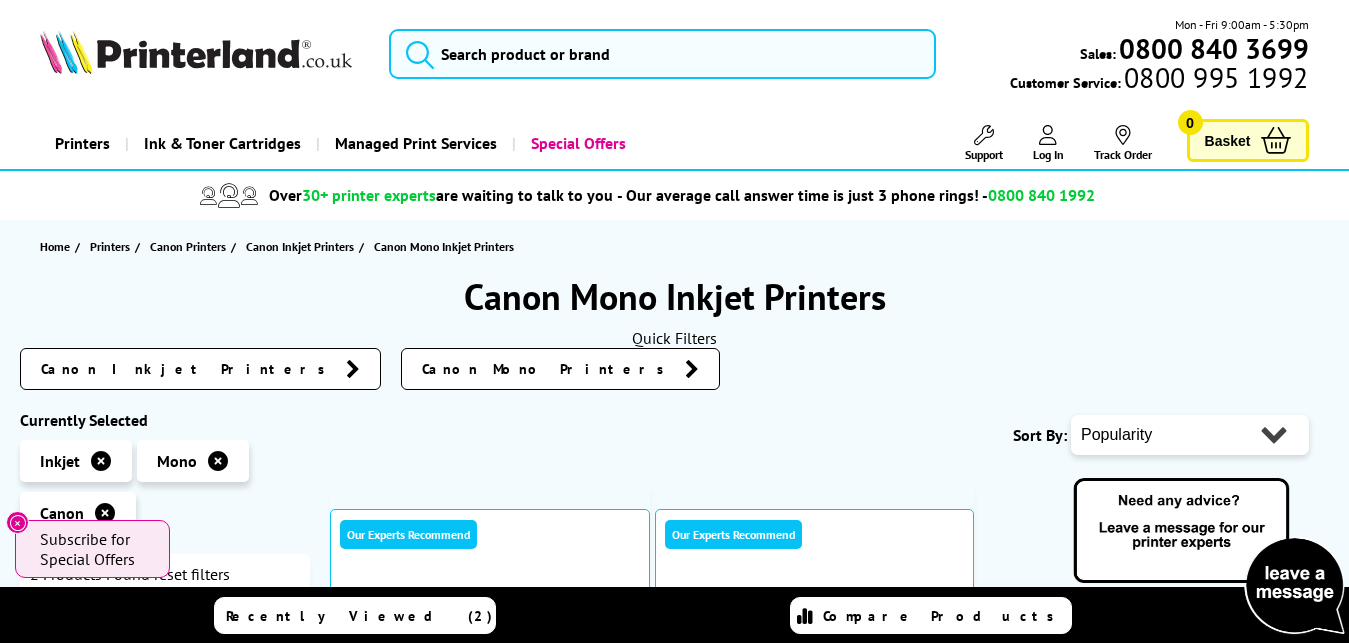 click on "Popularity
Rating
Price - Low to High
Price - High to Low
Running Costs - Low to High
Size - Small to Large" at bounding box center [1190, 435] 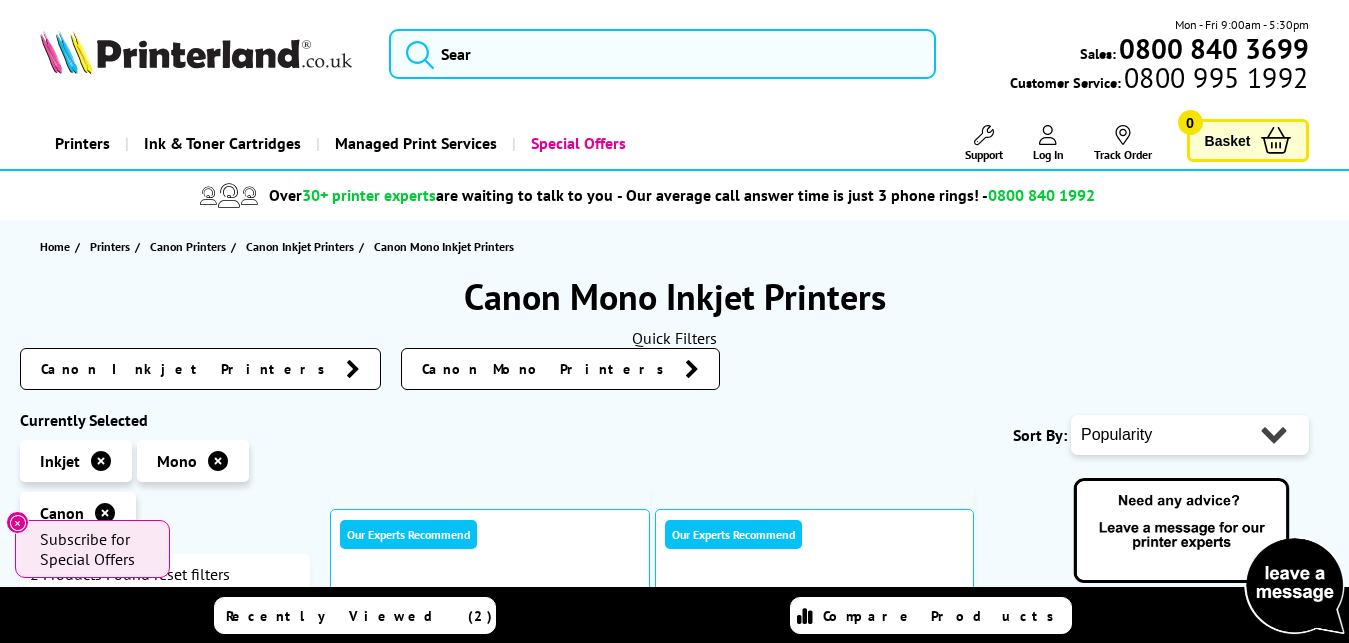 click on "Canon Inkjet Printers
Canon Mono Printers" at bounding box center [674, 374] 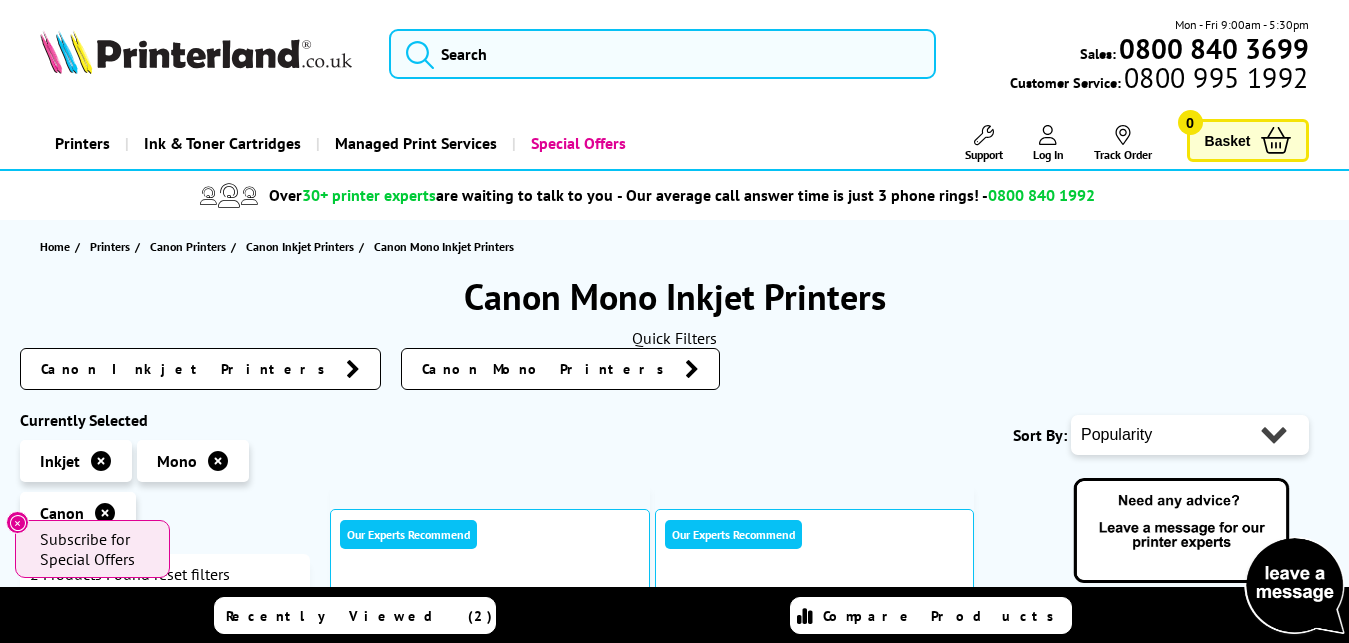 click at bounding box center (101, 461) 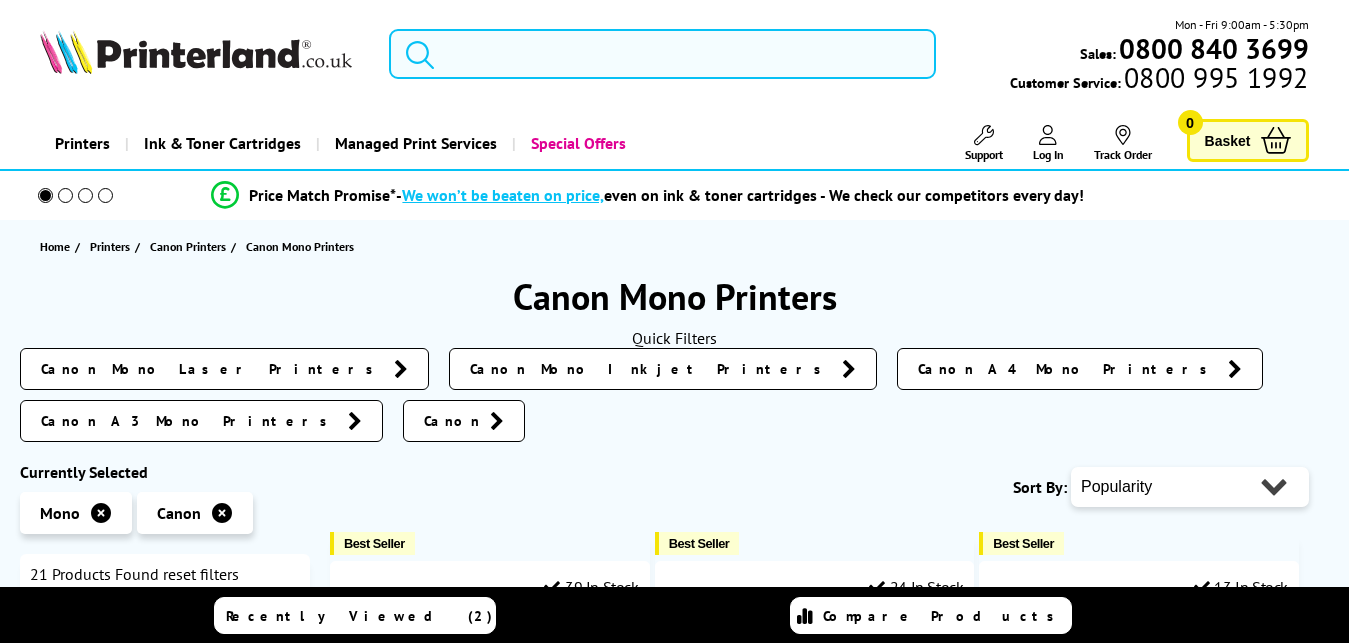 scroll, scrollTop: 0, scrollLeft: 0, axis: both 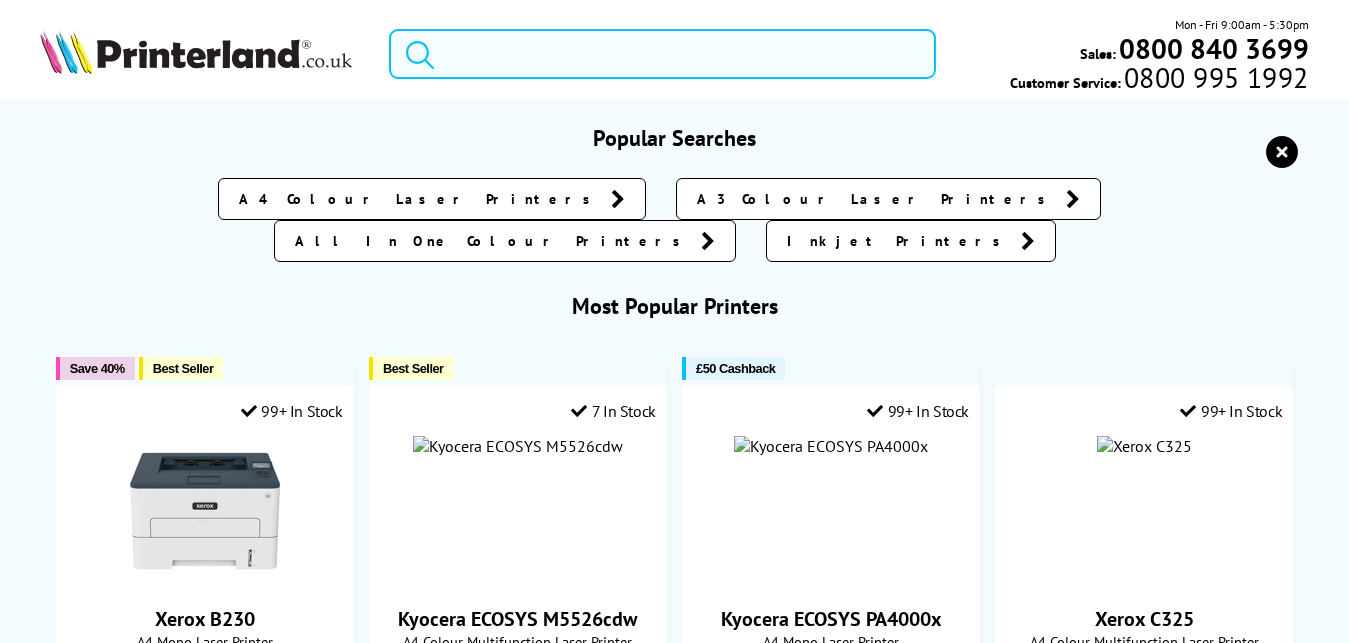 click at bounding box center [662, 54] 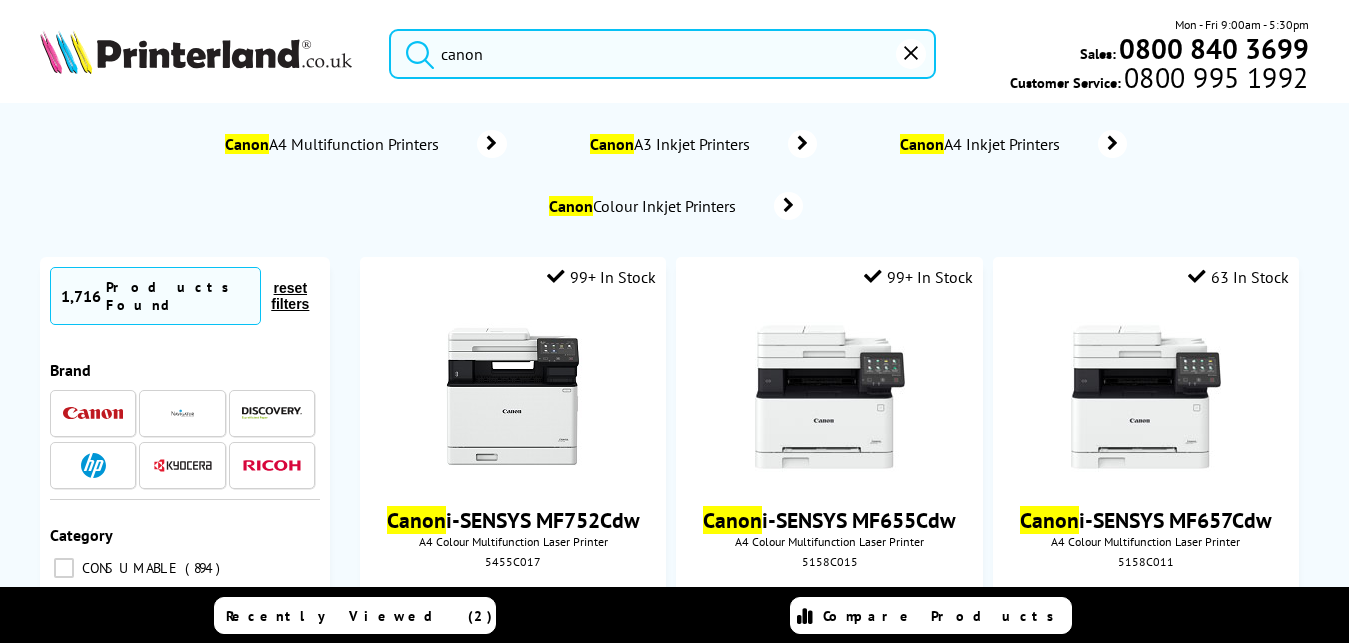 type on "canon" 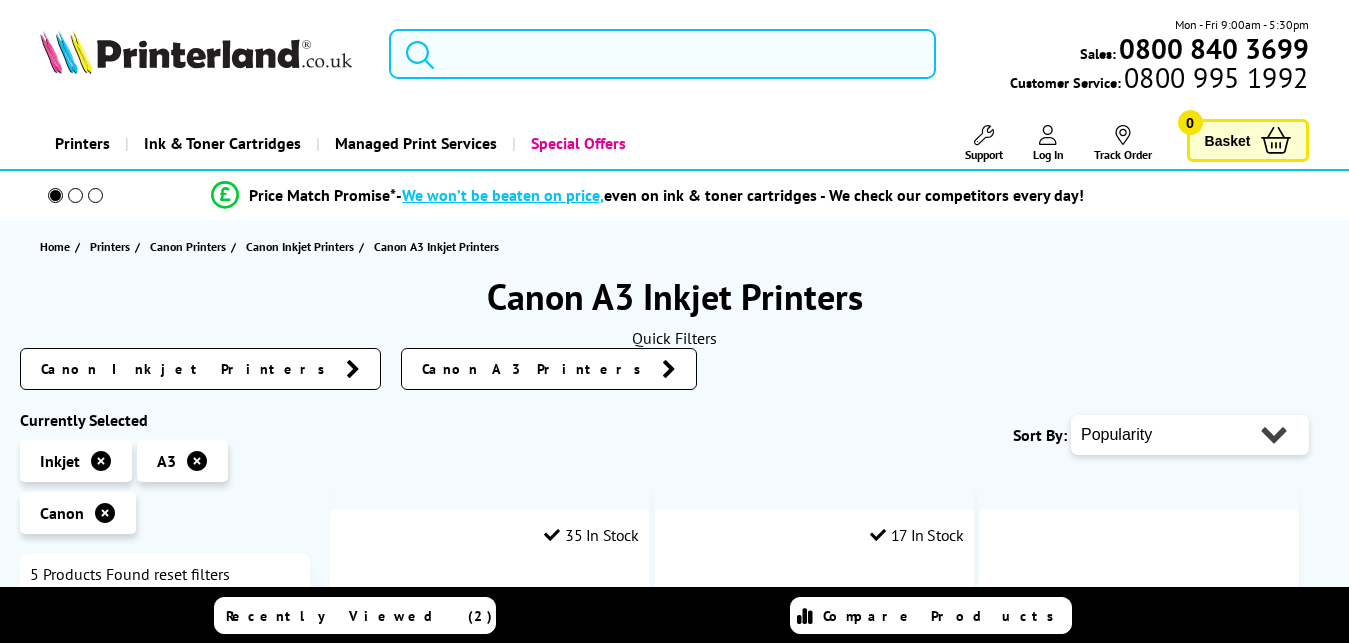 scroll, scrollTop: 0, scrollLeft: 0, axis: both 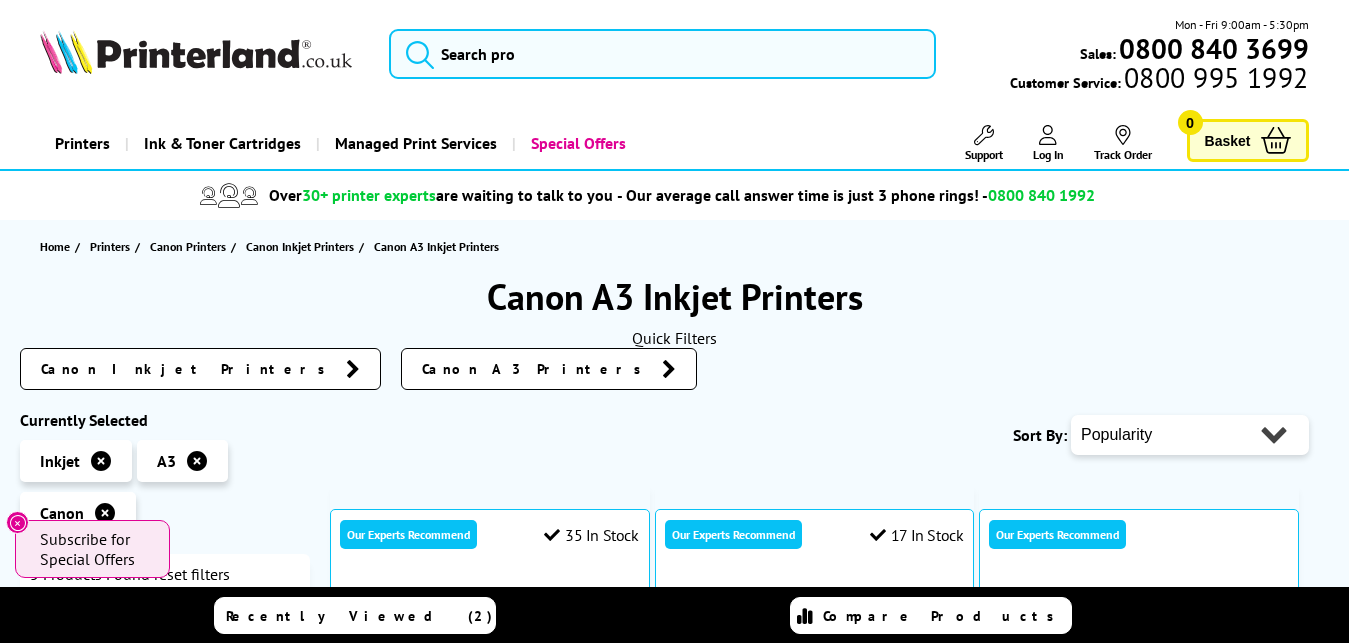 click at bounding box center [197, 461] 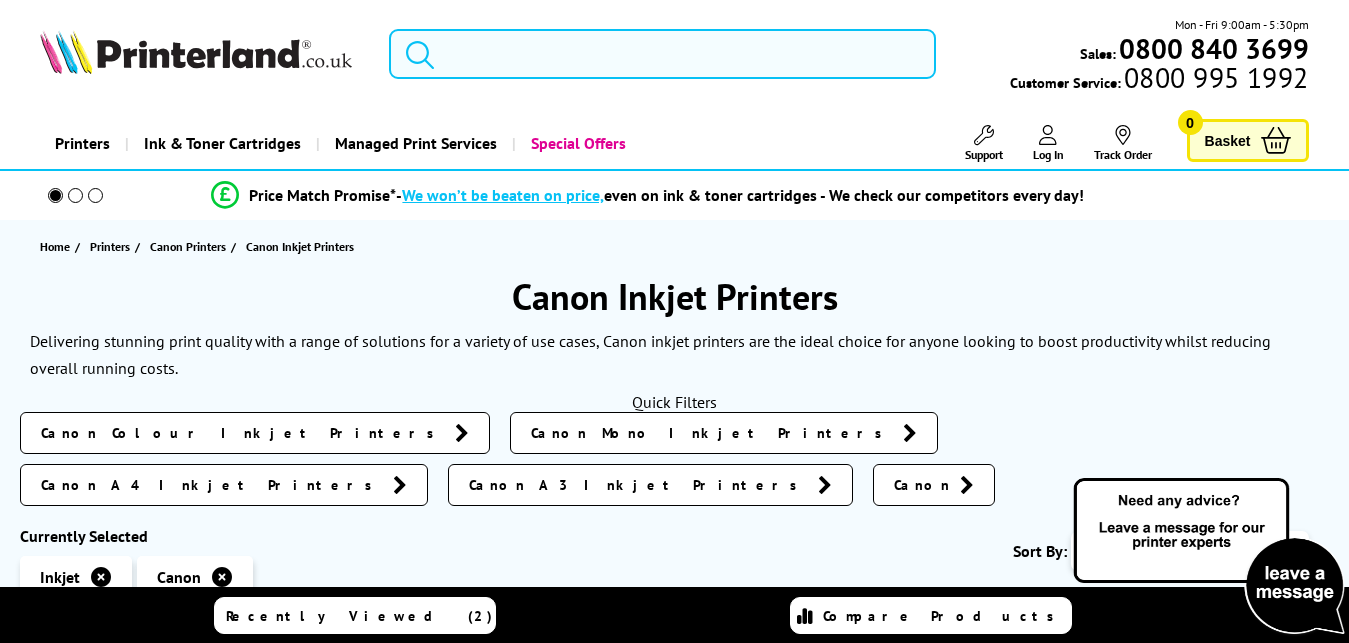 scroll, scrollTop: 0, scrollLeft: 0, axis: both 